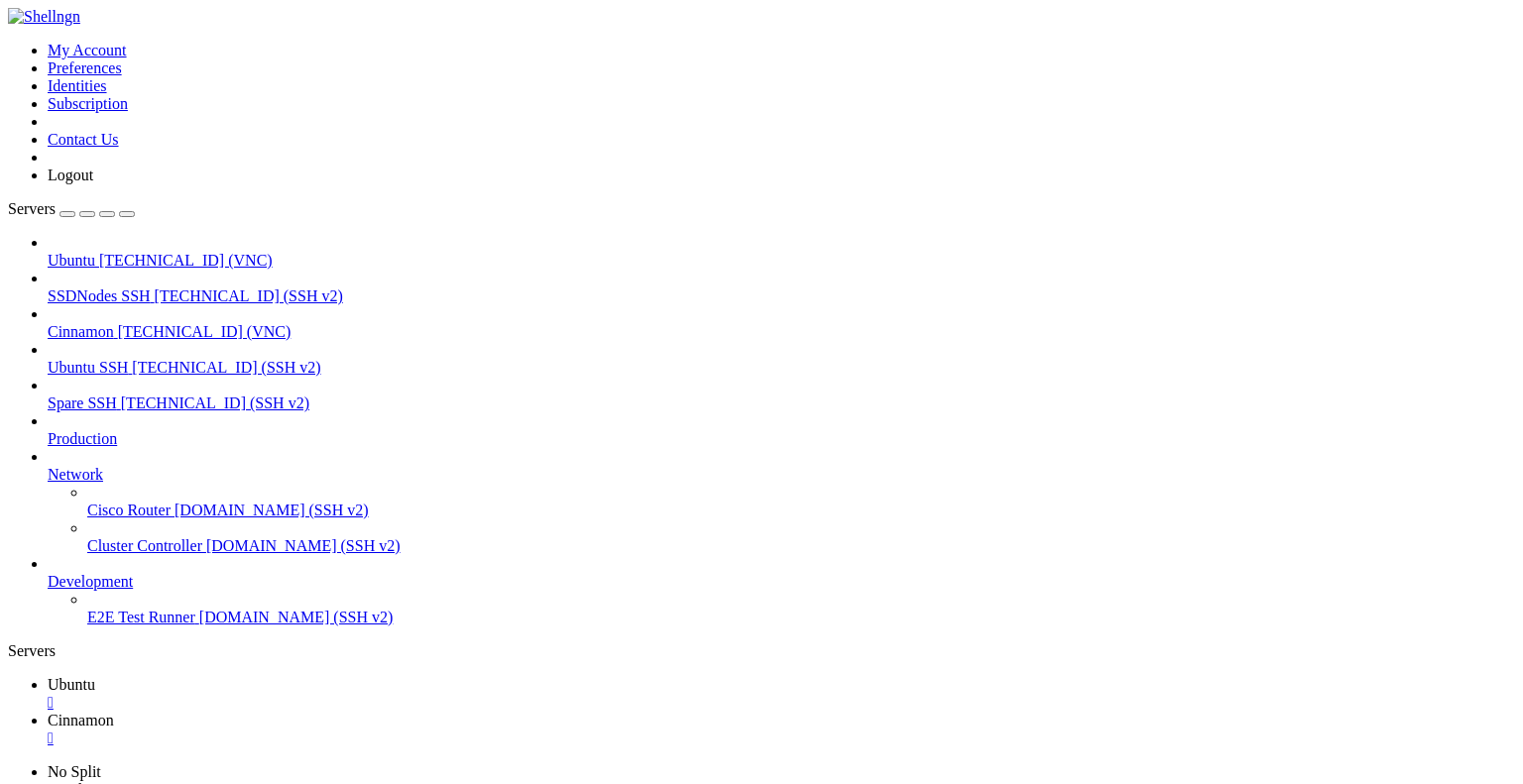 scroll, scrollTop: 0, scrollLeft: 0, axis: both 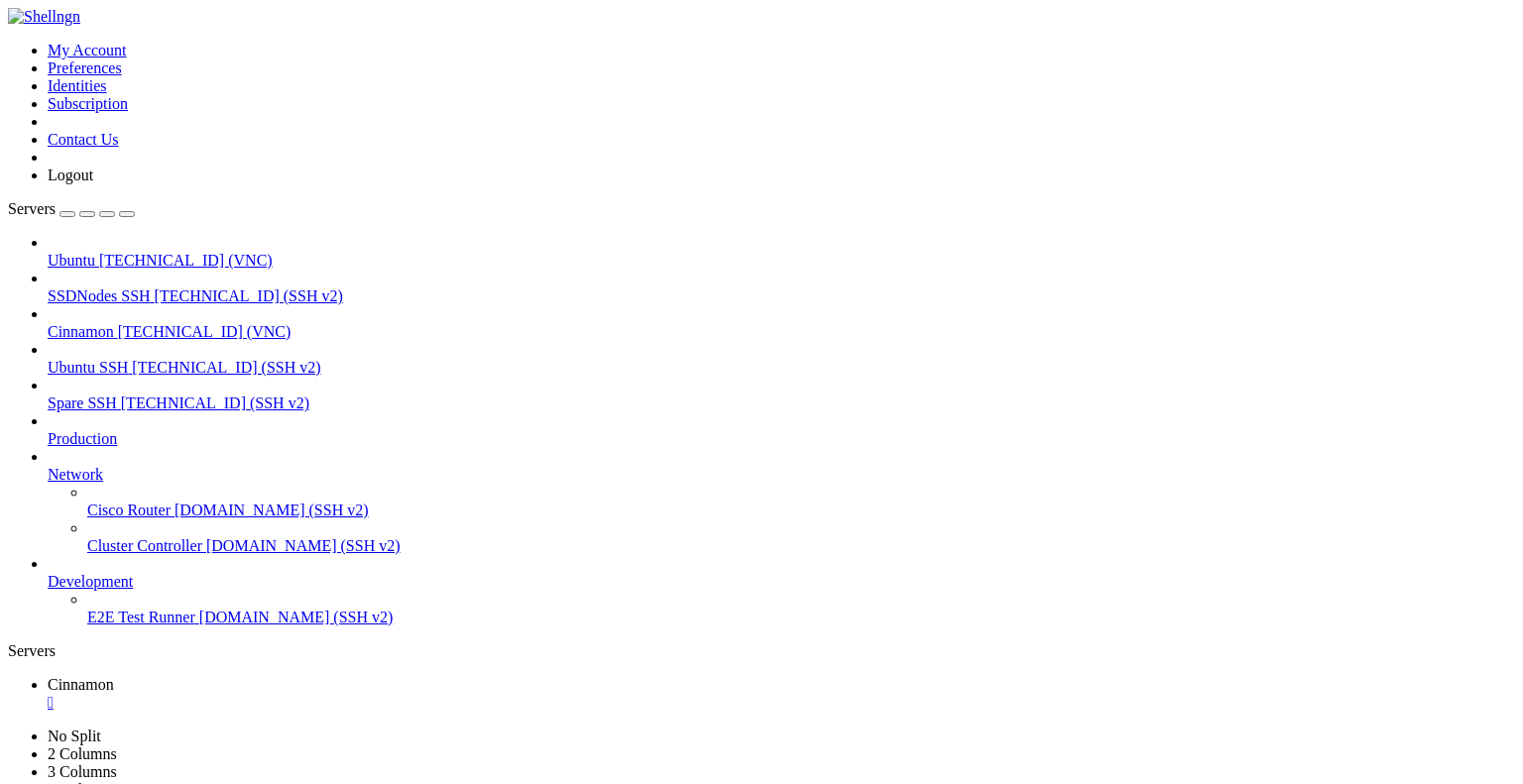 click at bounding box center [550, 1885] 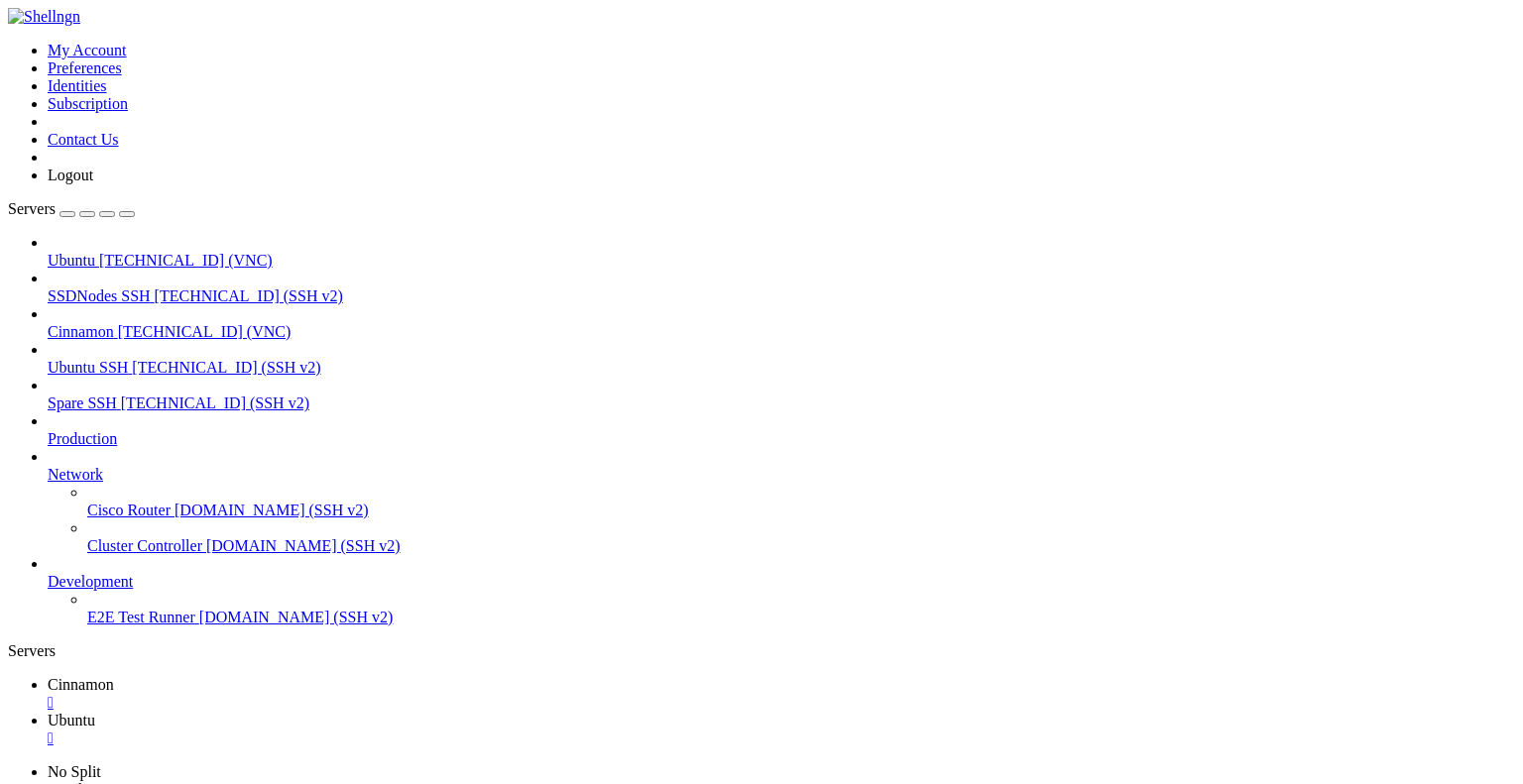 scroll, scrollTop: 0, scrollLeft: 0, axis: both 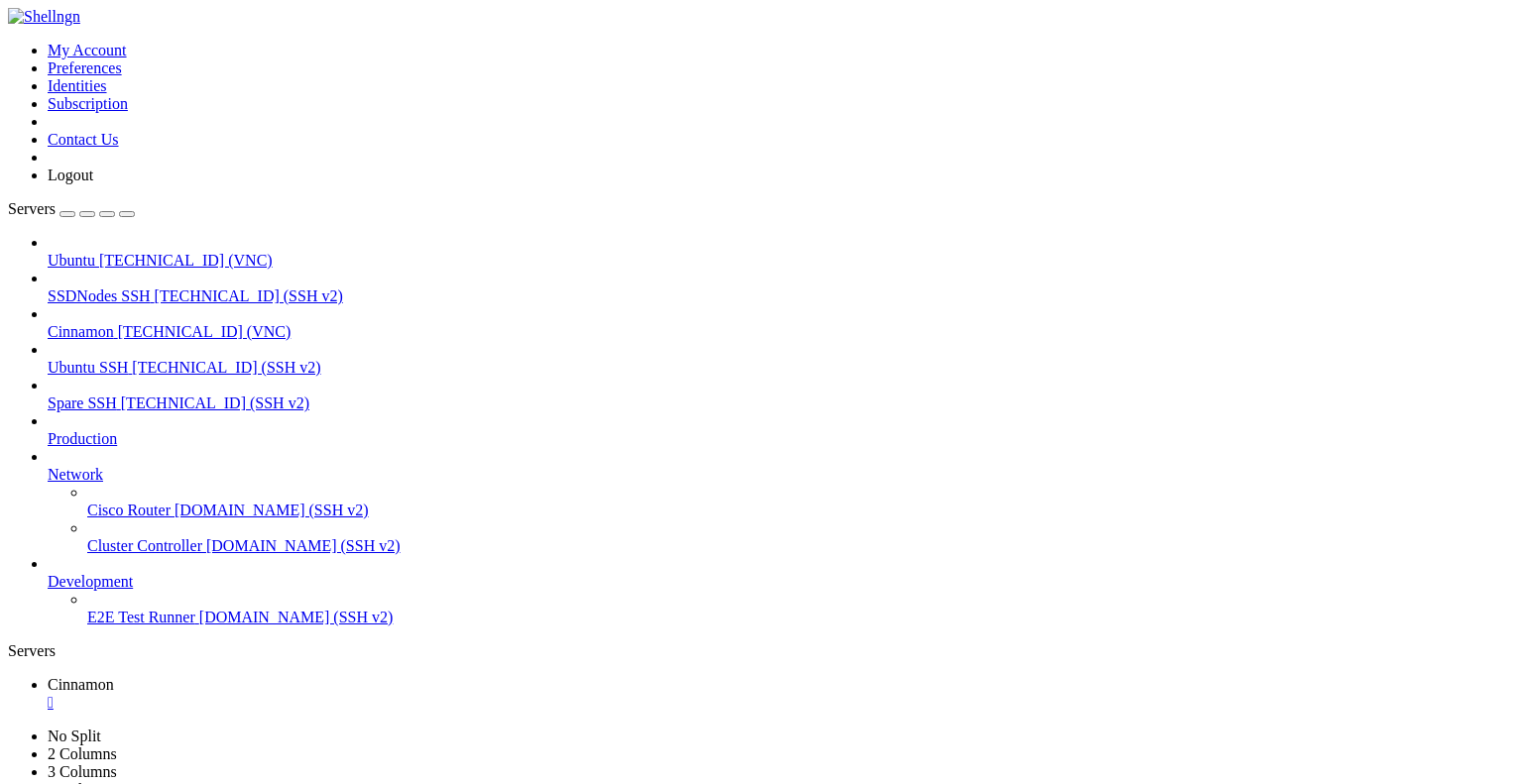 click at bounding box center (550, 1885) 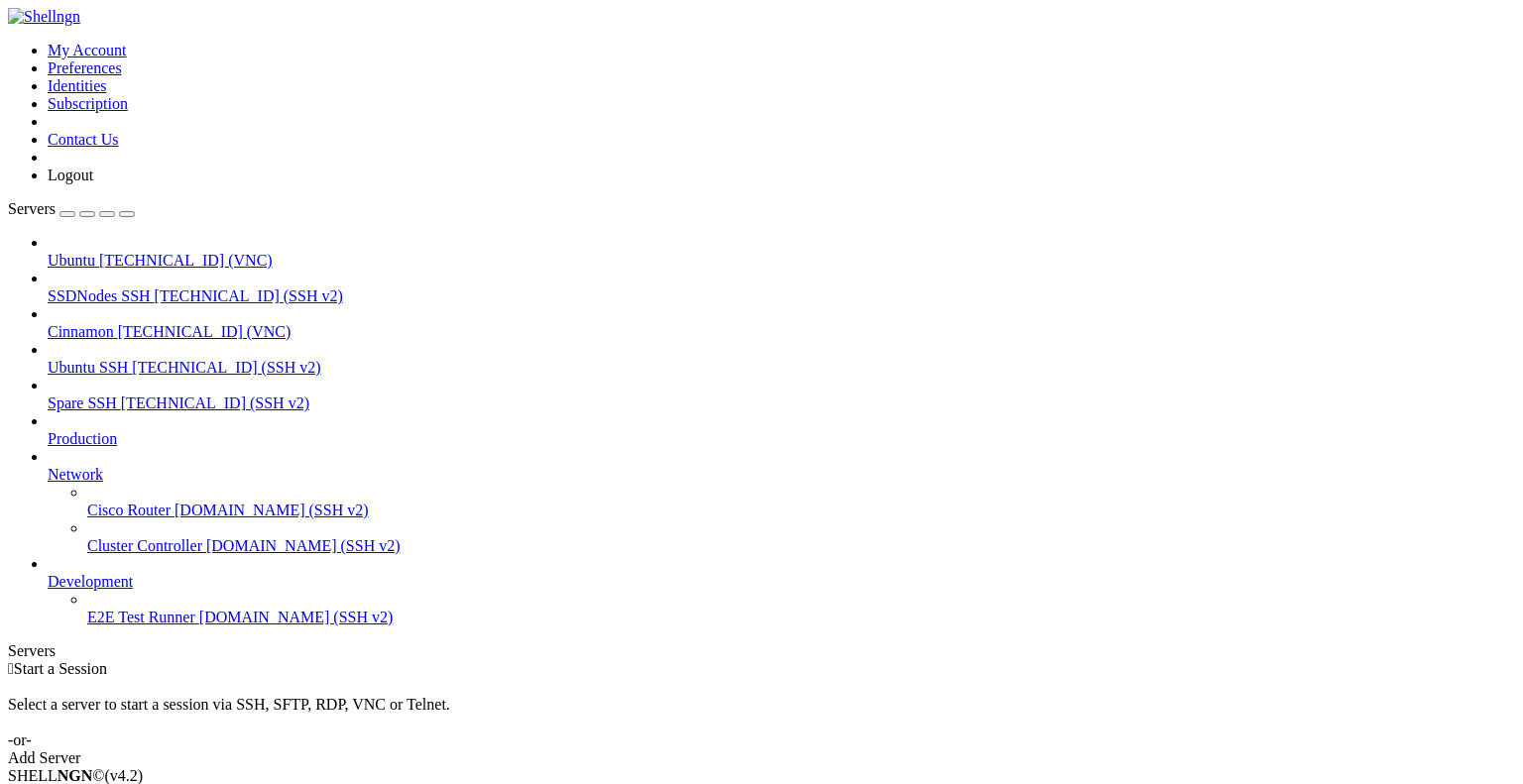 click at bounding box center [8, 42] 